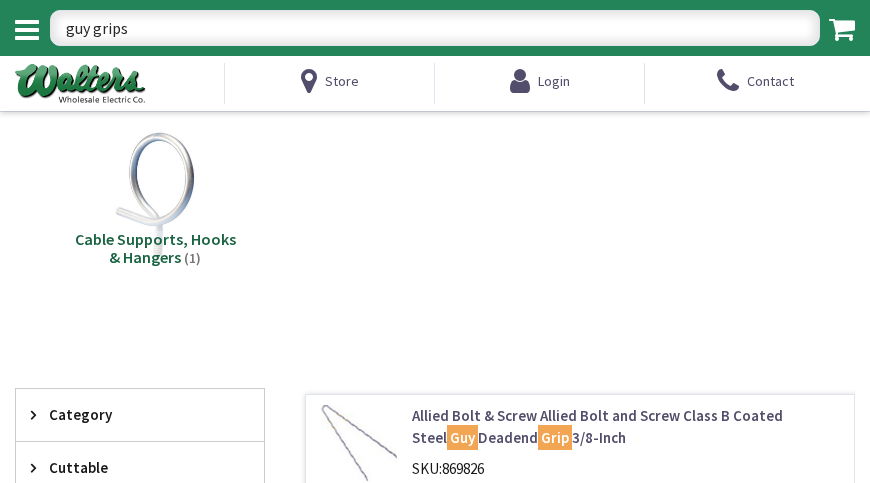 select on "English" 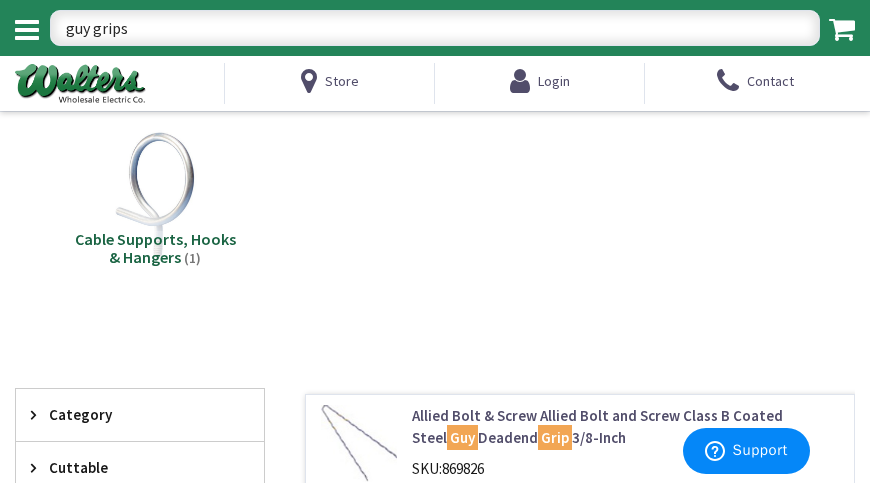 scroll, scrollTop: 0, scrollLeft: 0, axis: both 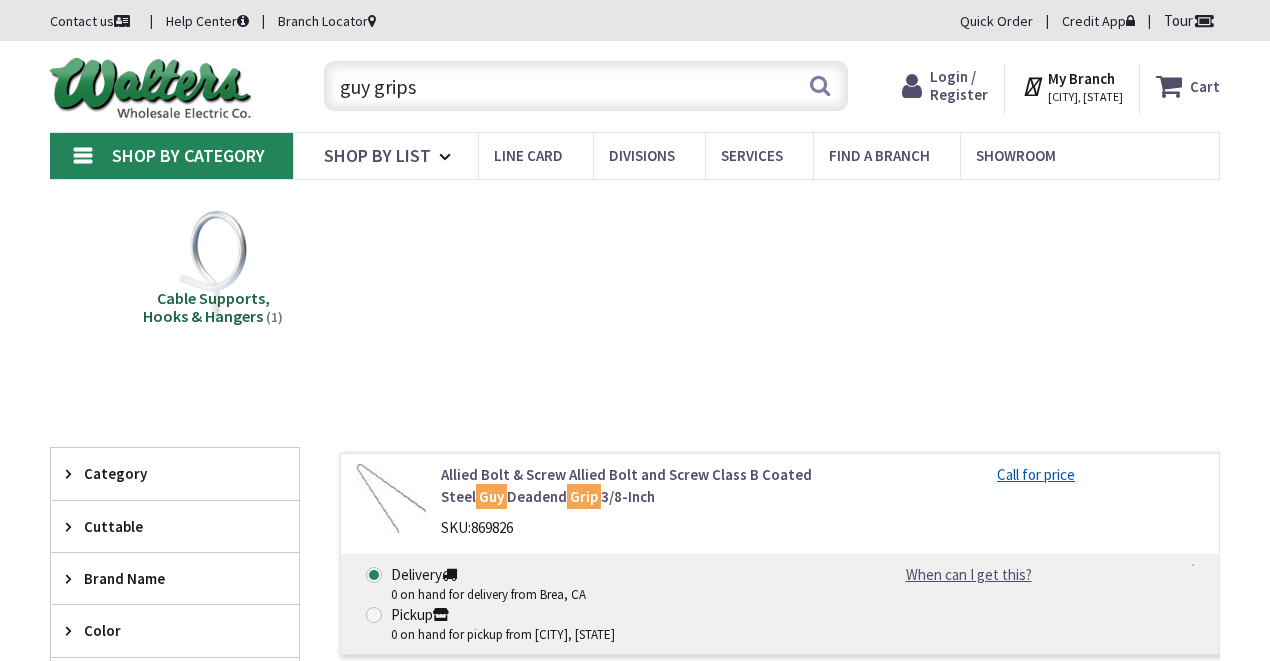 select on "English" 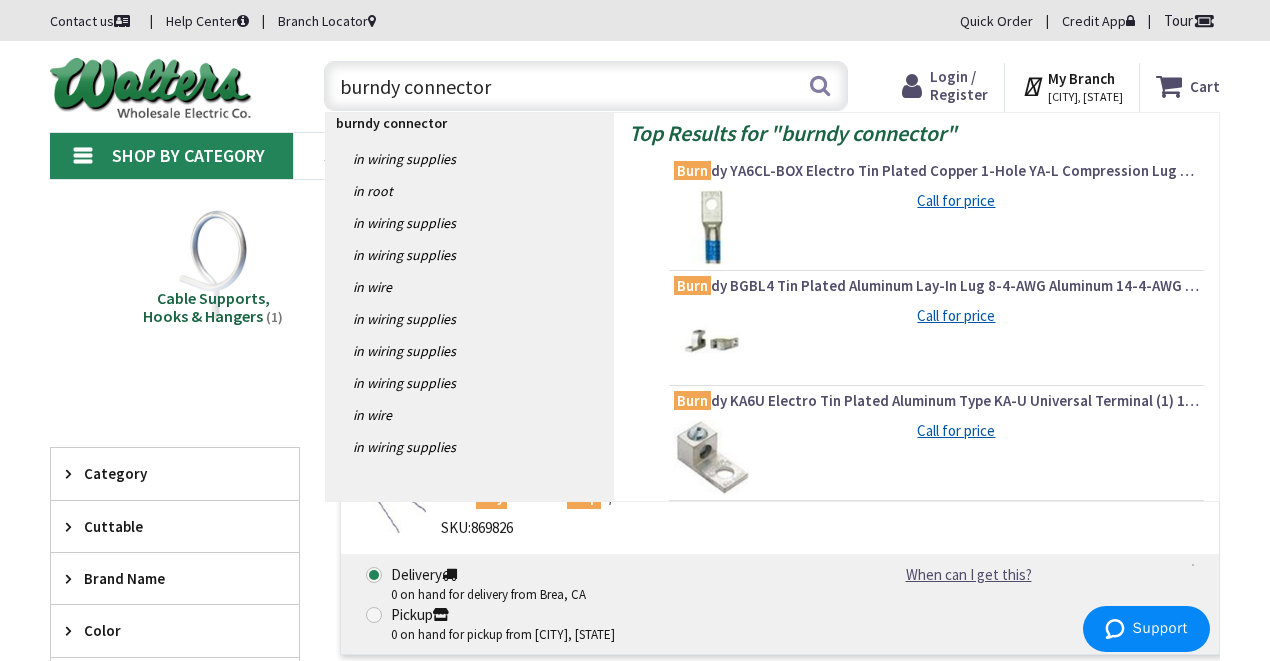 type on "burndy connectors" 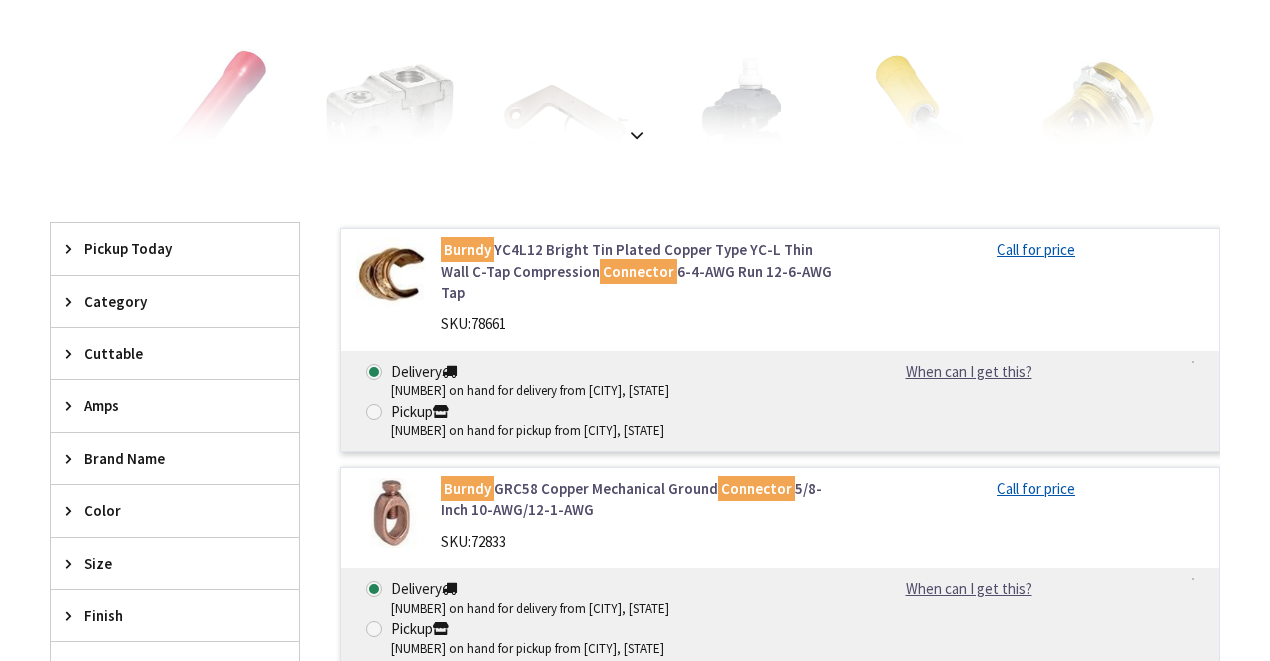 select on "English" 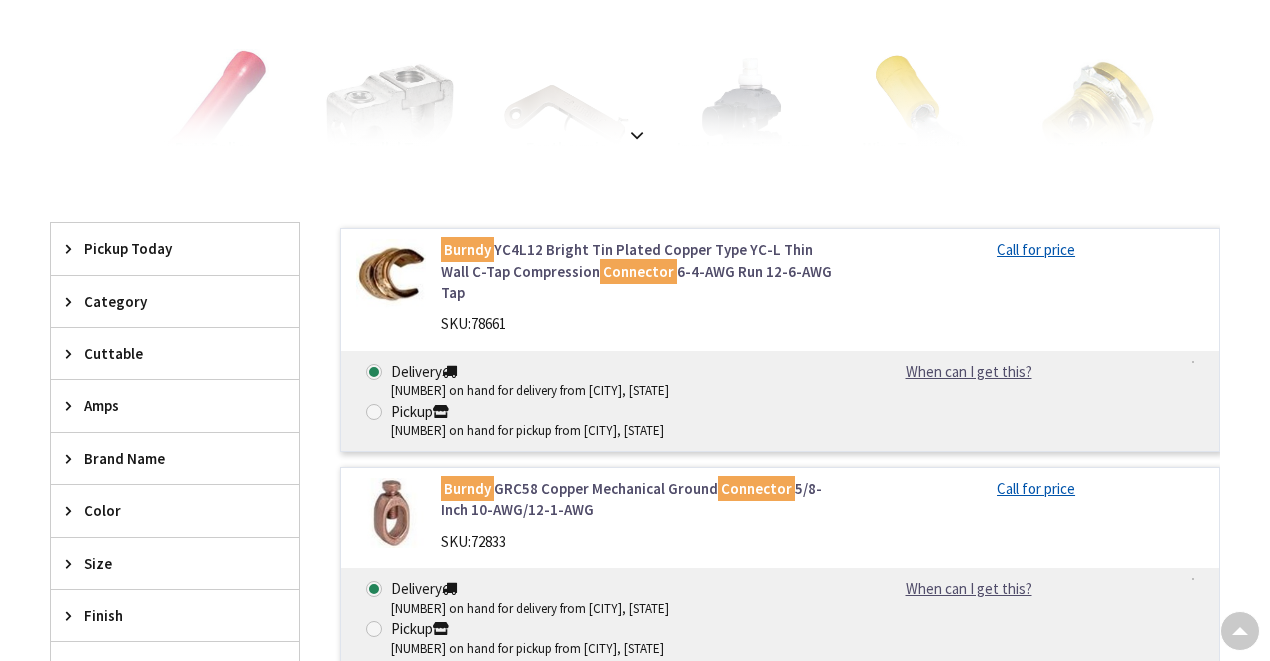 scroll, scrollTop: 333, scrollLeft: 0, axis: vertical 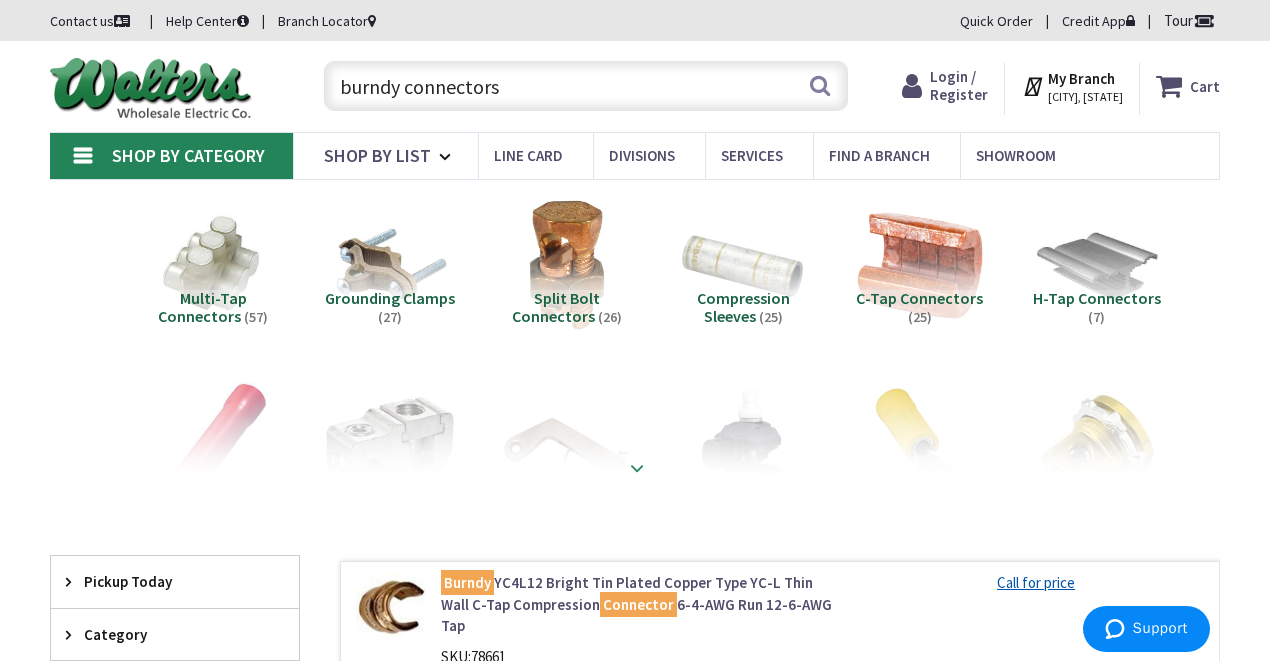 click at bounding box center (635, 424) 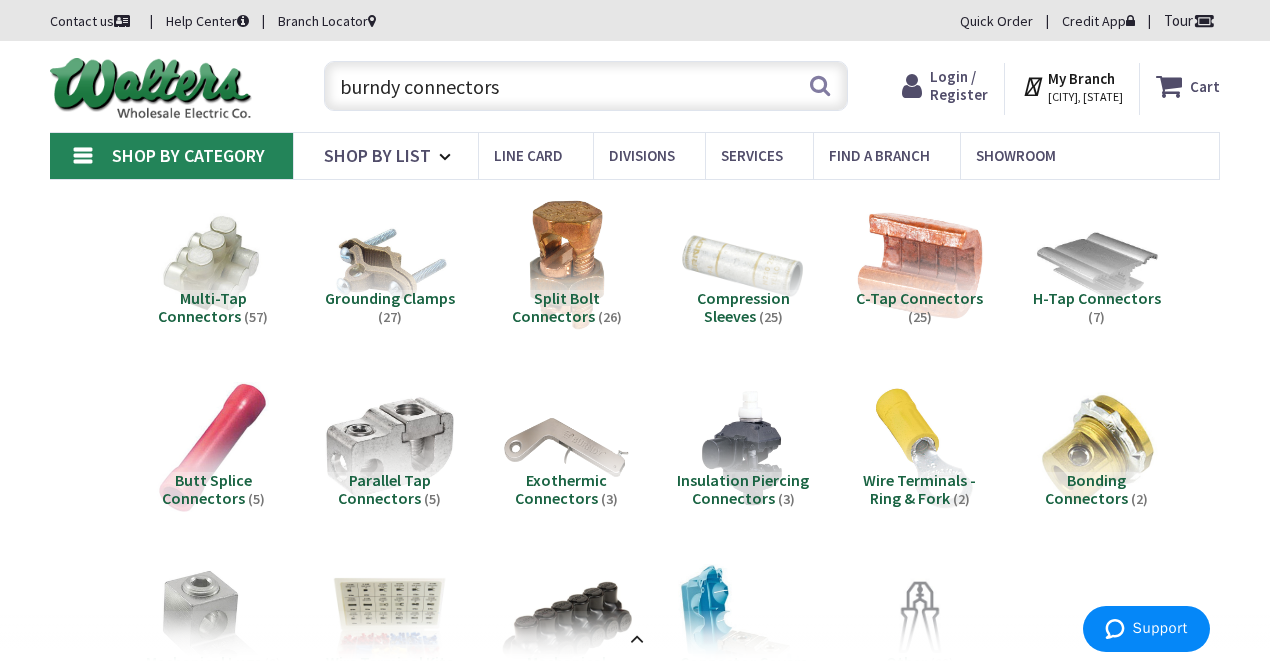 scroll, scrollTop: 466, scrollLeft: 0, axis: vertical 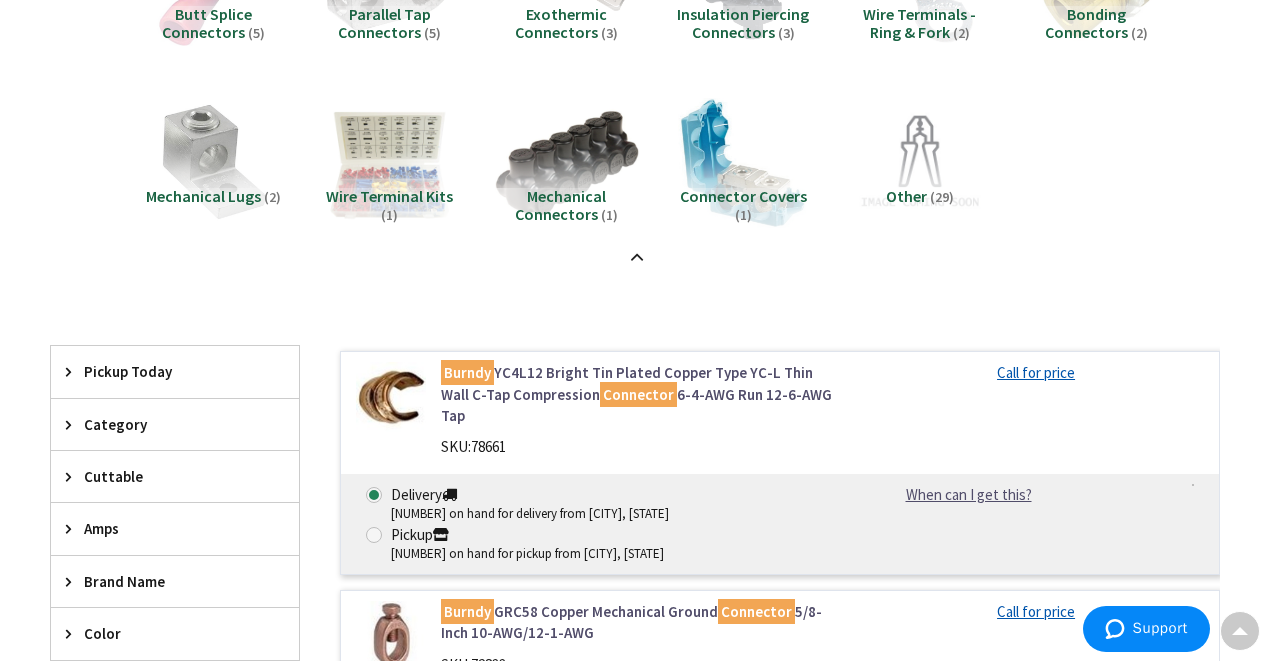 click at bounding box center (566, 162) 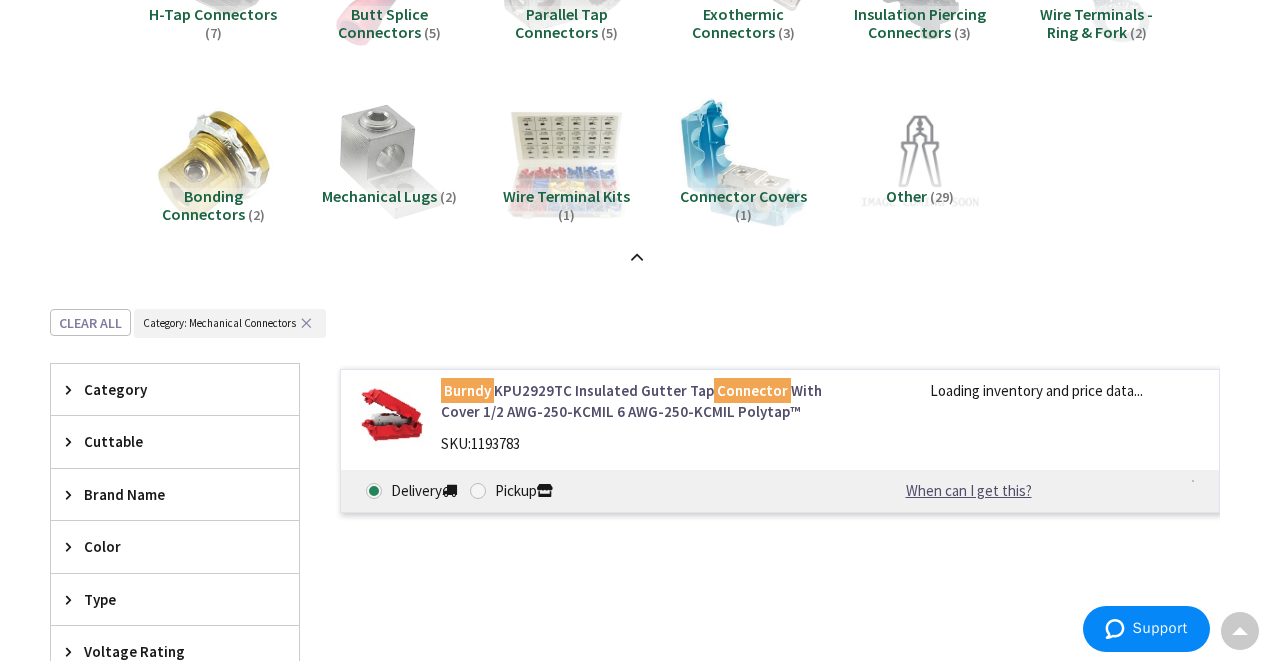 scroll, scrollTop: 772, scrollLeft: 0, axis: vertical 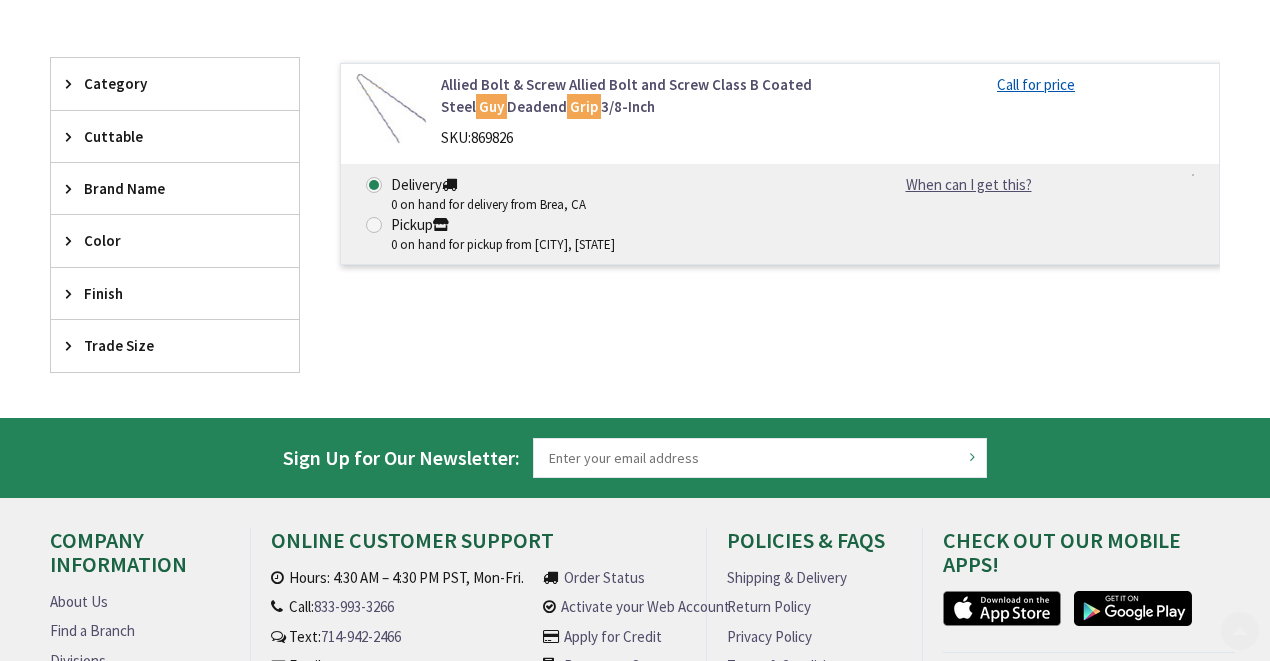 select on "English" 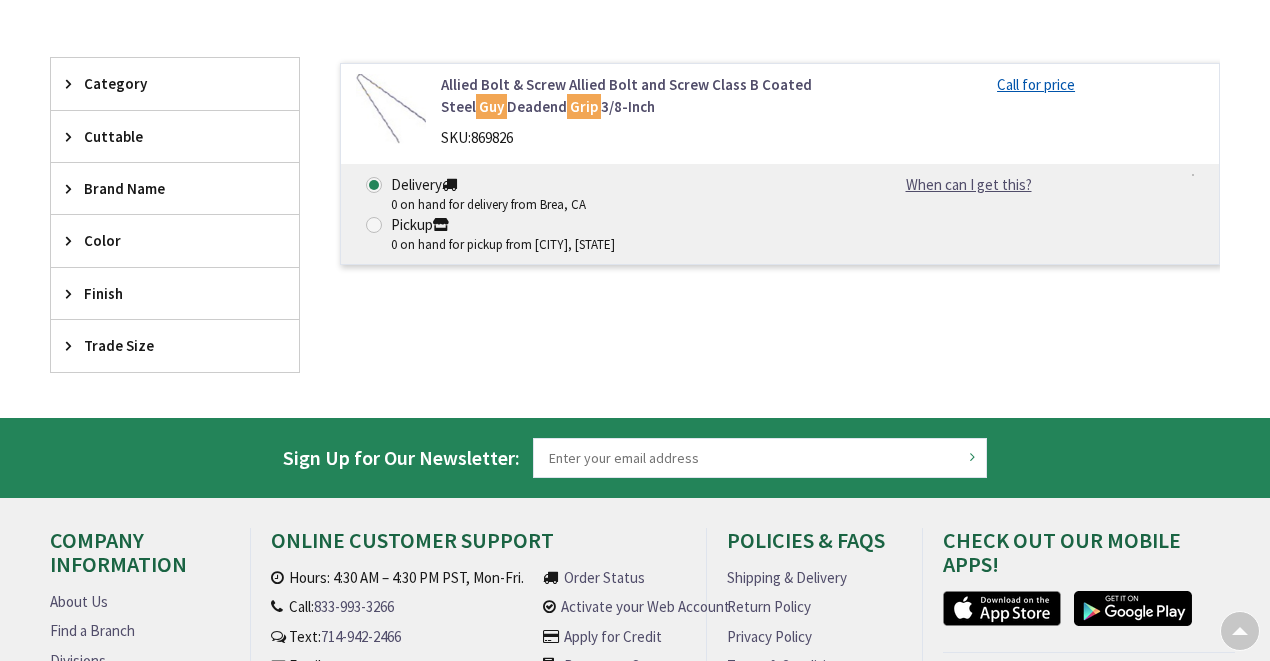scroll, scrollTop: 133, scrollLeft: 0, axis: vertical 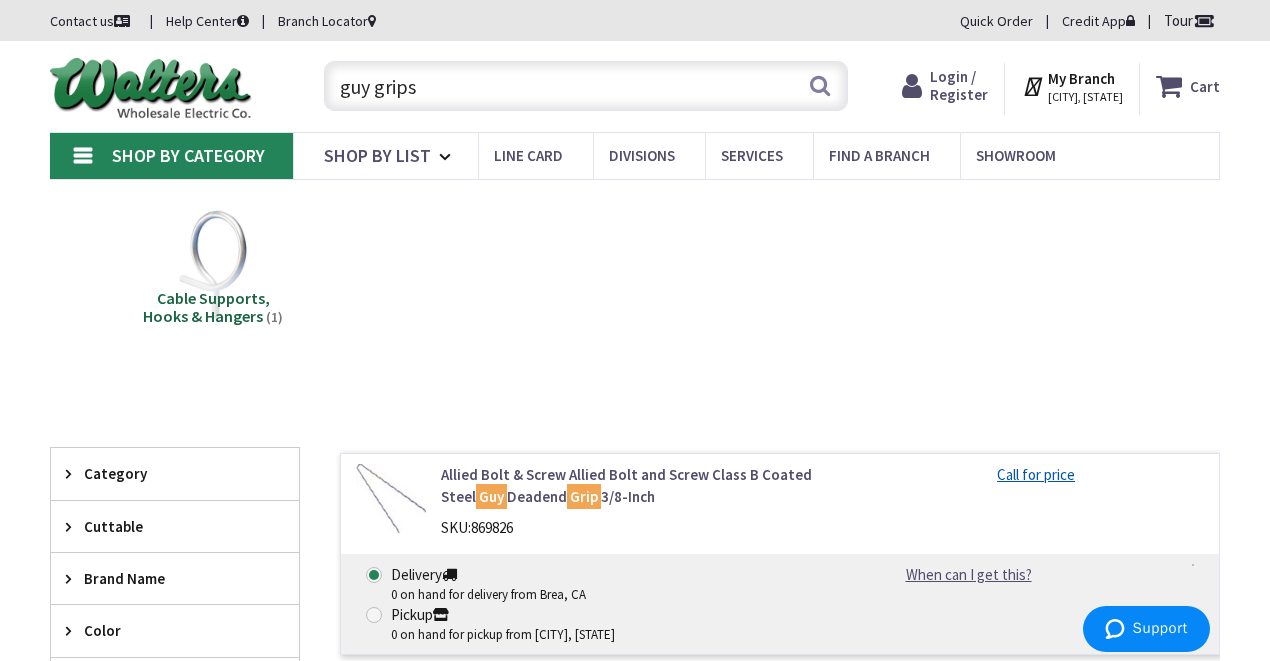 drag, startPoint x: 466, startPoint y: 78, endPoint x: 312, endPoint y: 105, distance: 156.34897 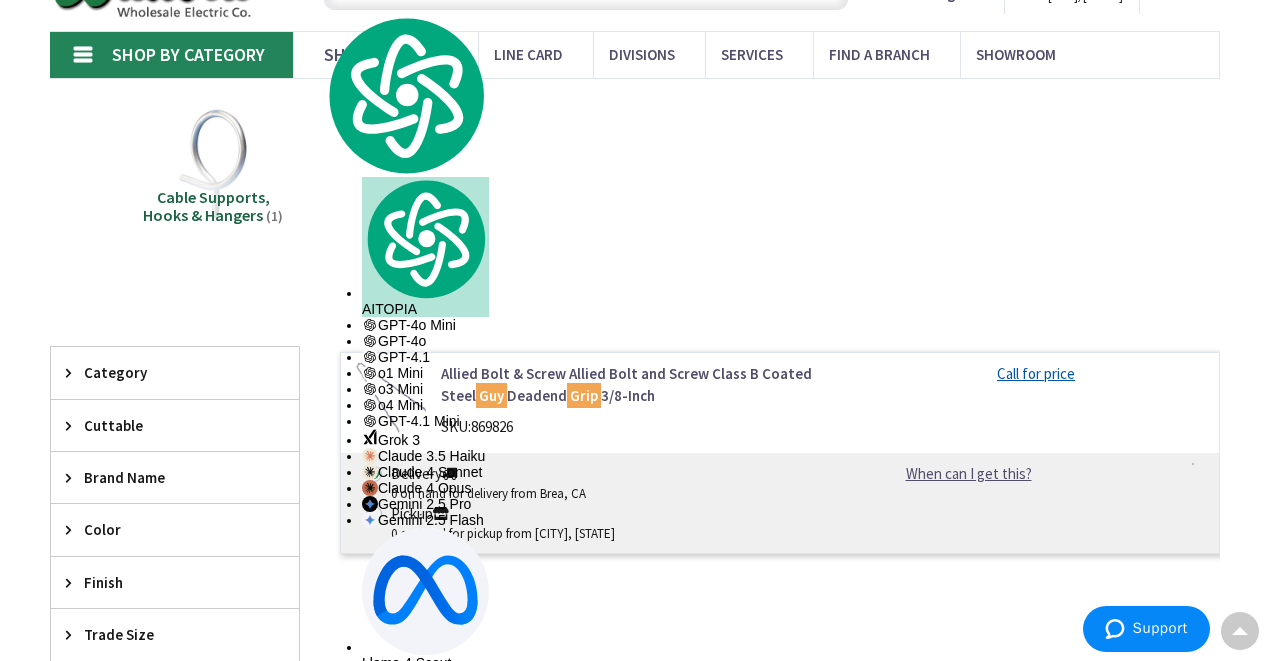 scroll, scrollTop: 0, scrollLeft: 0, axis: both 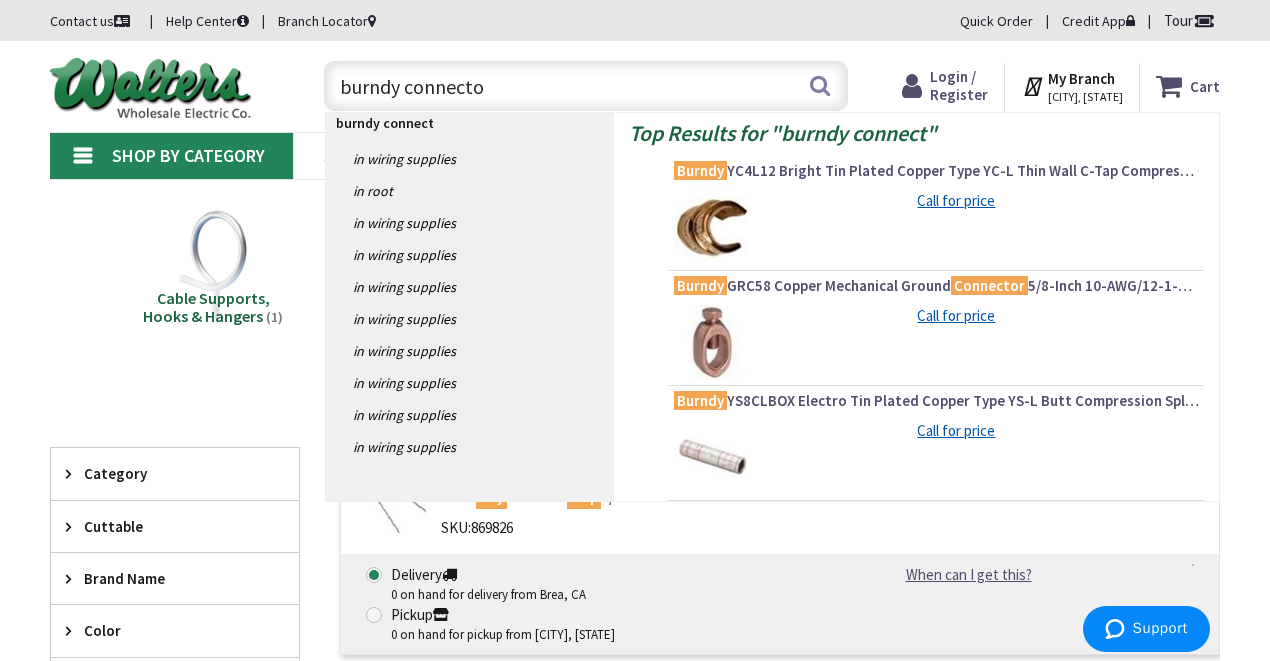type on "burndy connector" 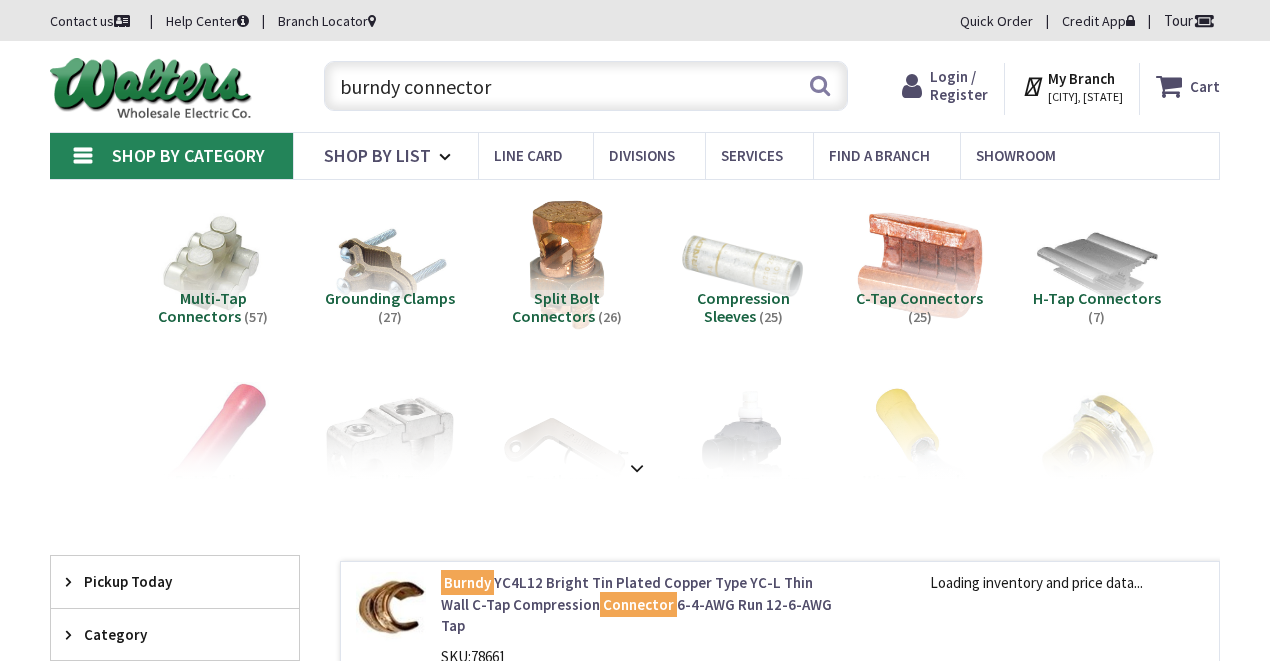 select on "English" 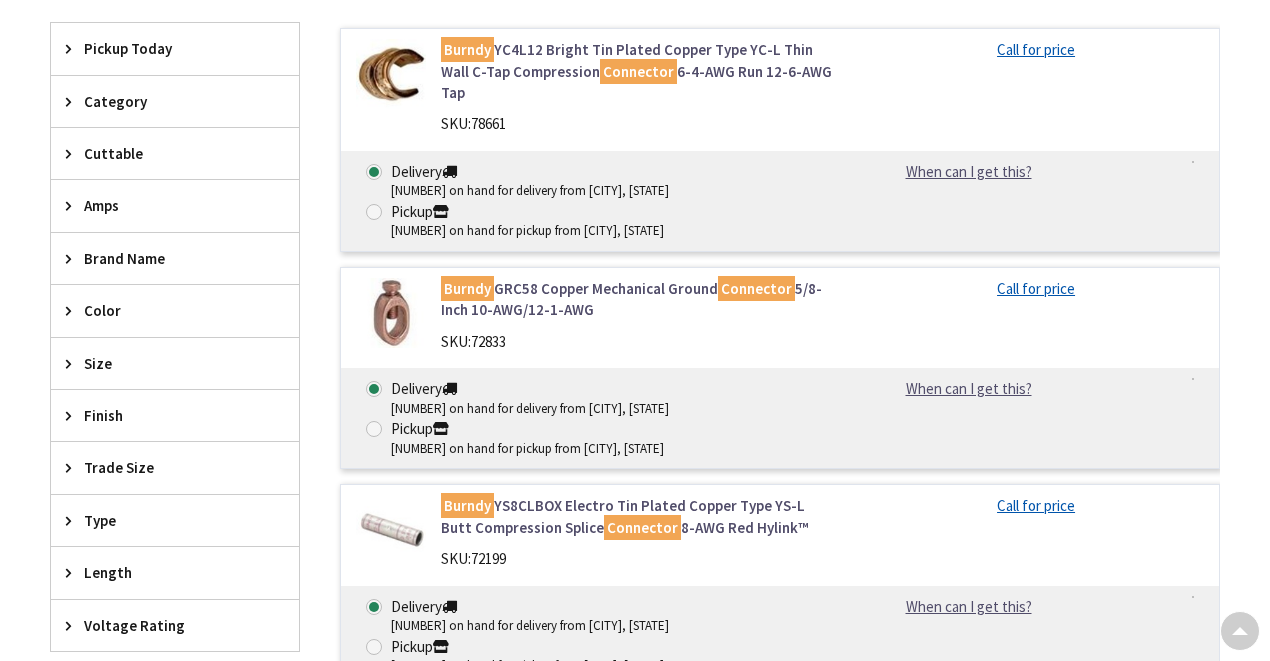 scroll, scrollTop: 533, scrollLeft: 0, axis: vertical 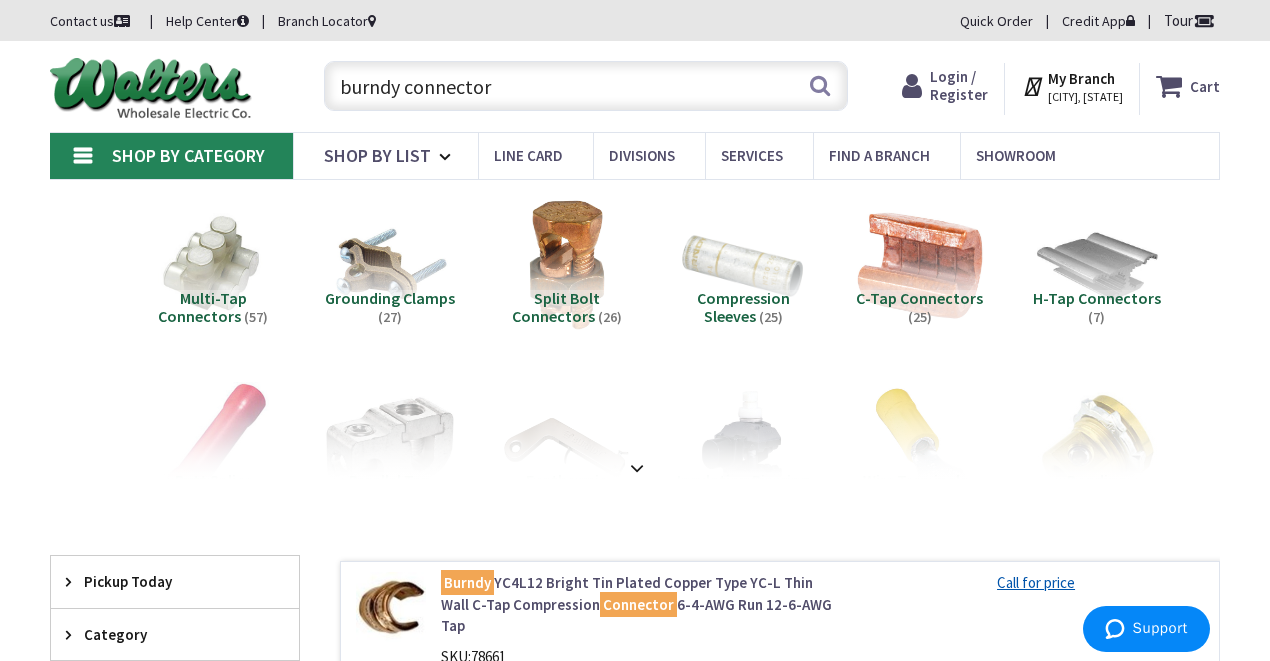 drag, startPoint x: 508, startPoint y: 78, endPoint x: 192, endPoint y: 91, distance: 316.2673 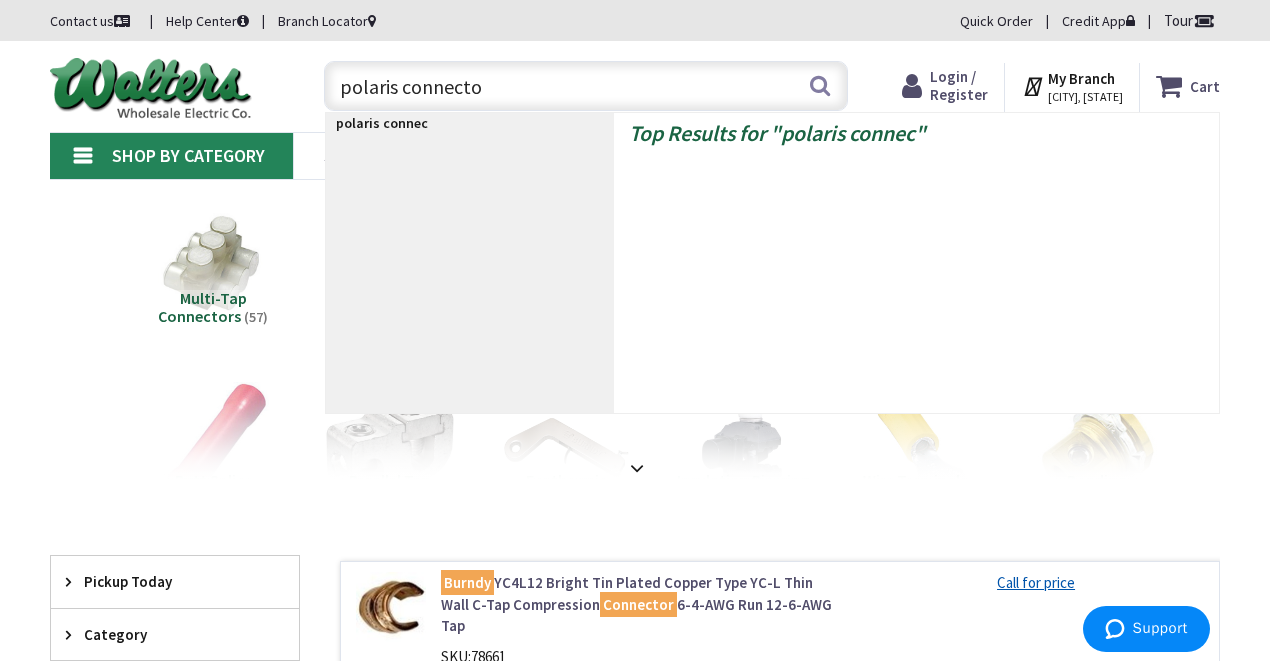 type on "polaris connector" 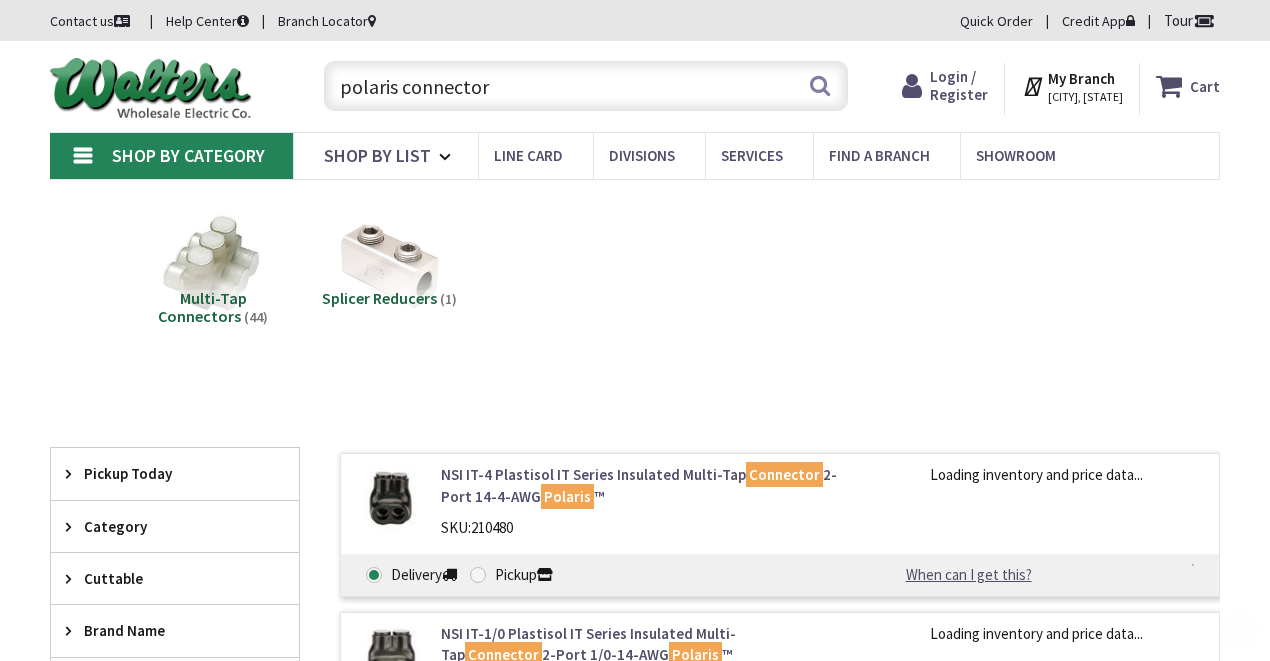 select on "English" 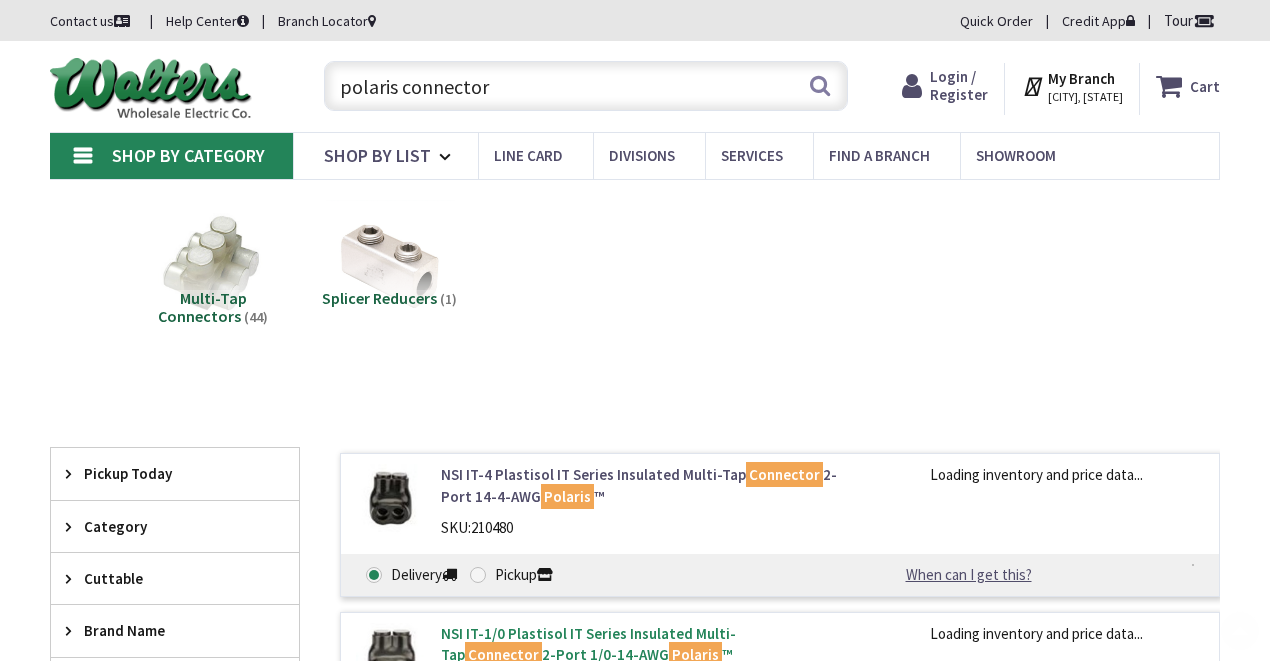 scroll, scrollTop: 333, scrollLeft: 0, axis: vertical 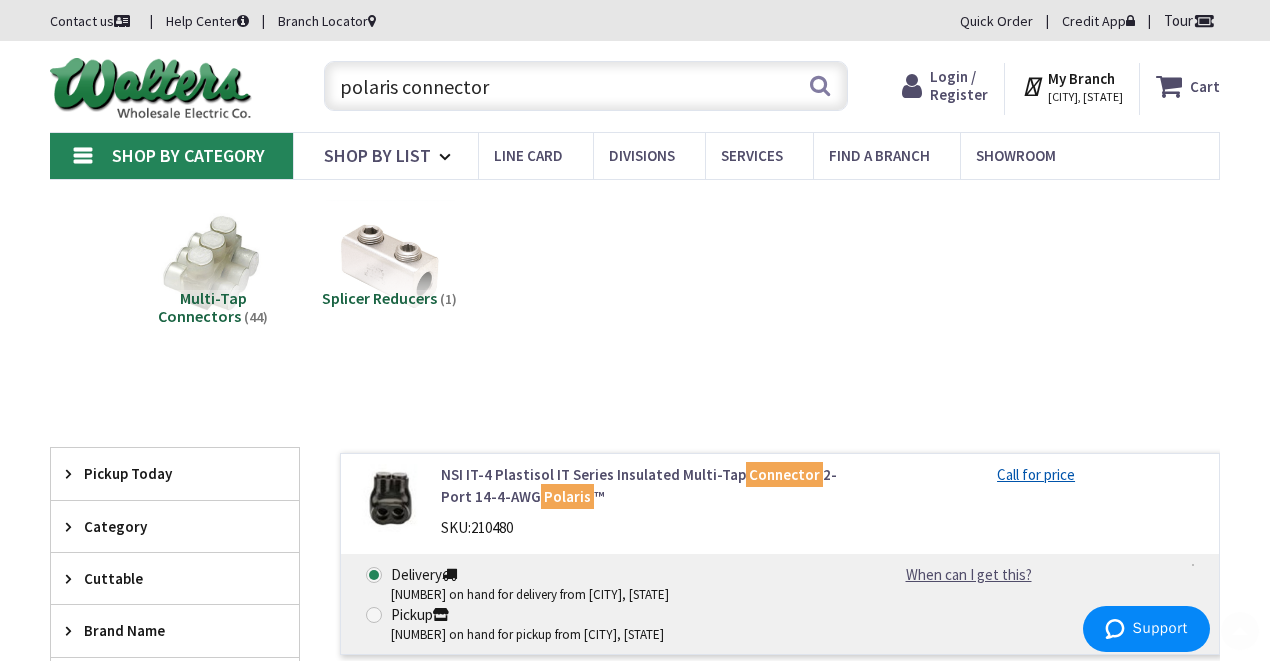 click on "polaris connector
Search" at bounding box center [581, 85] 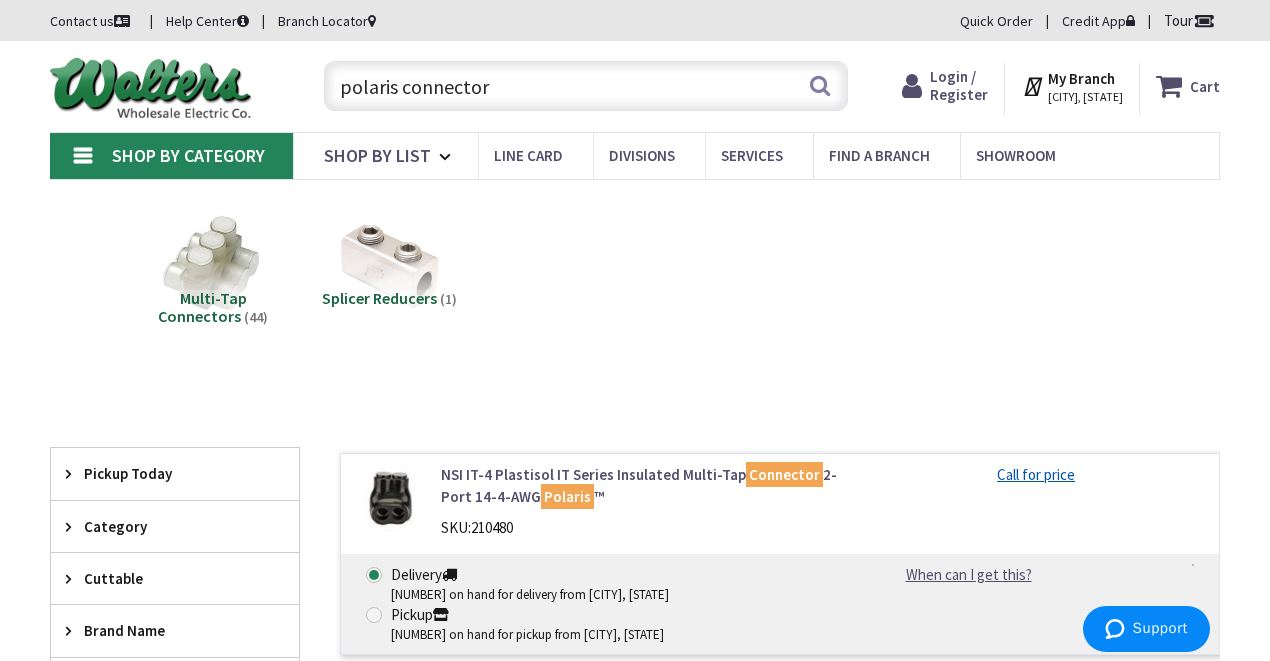 click on "polaris connector" at bounding box center [586, 86] 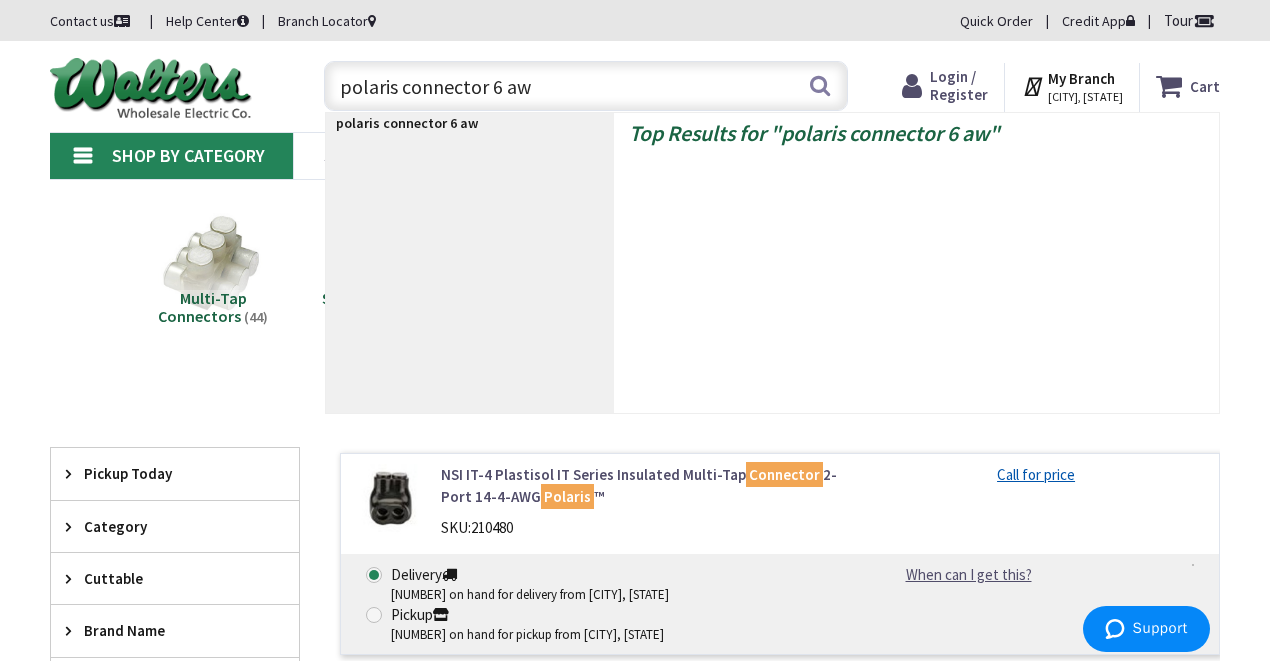 type on "polaris connector 6 awg" 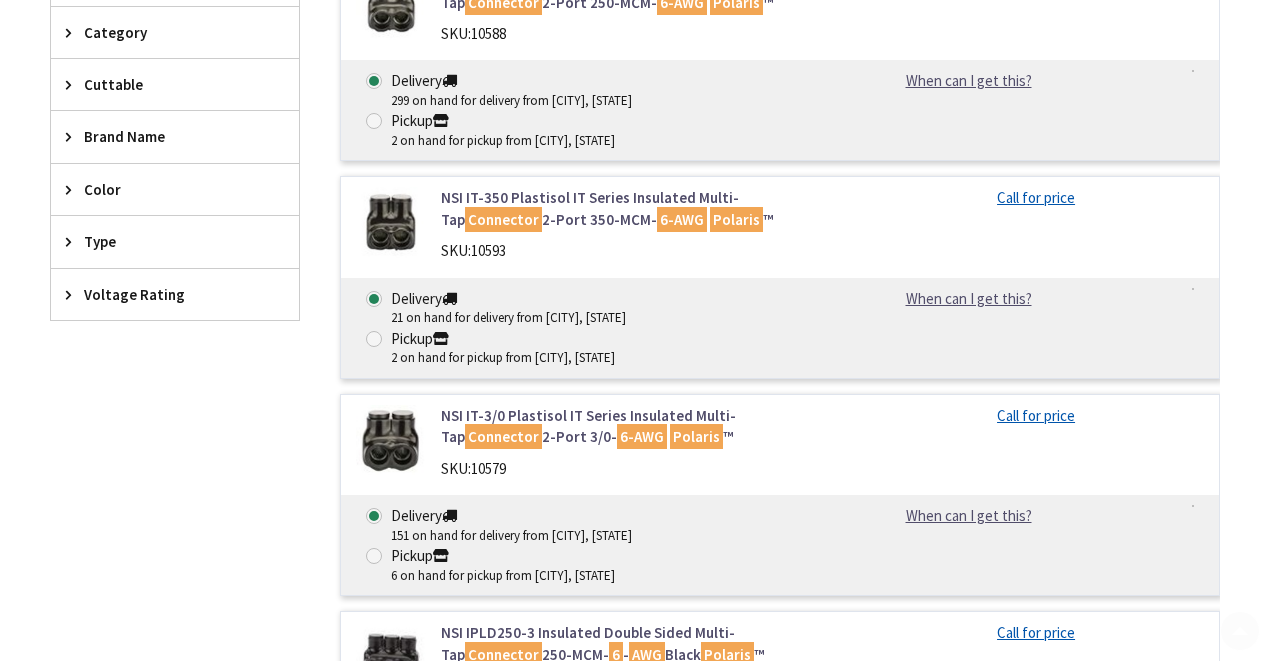 select on "English" 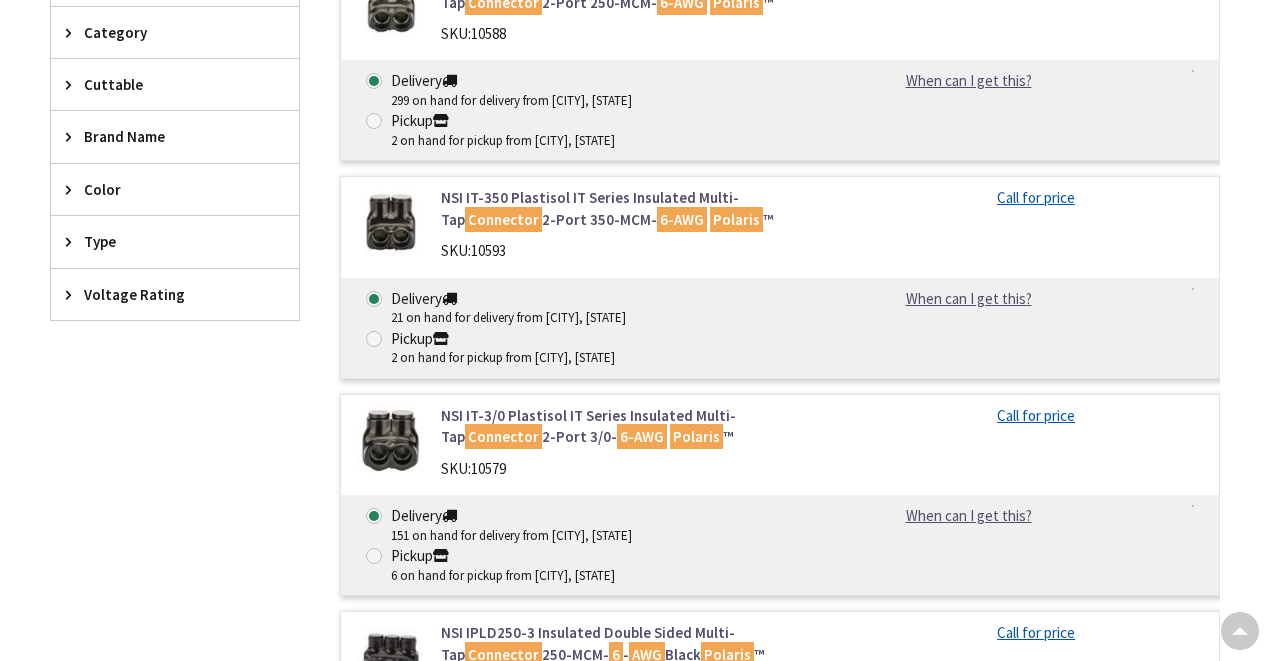 scroll, scrollTop: 1135, scrollLeft: 0, axis: vertical 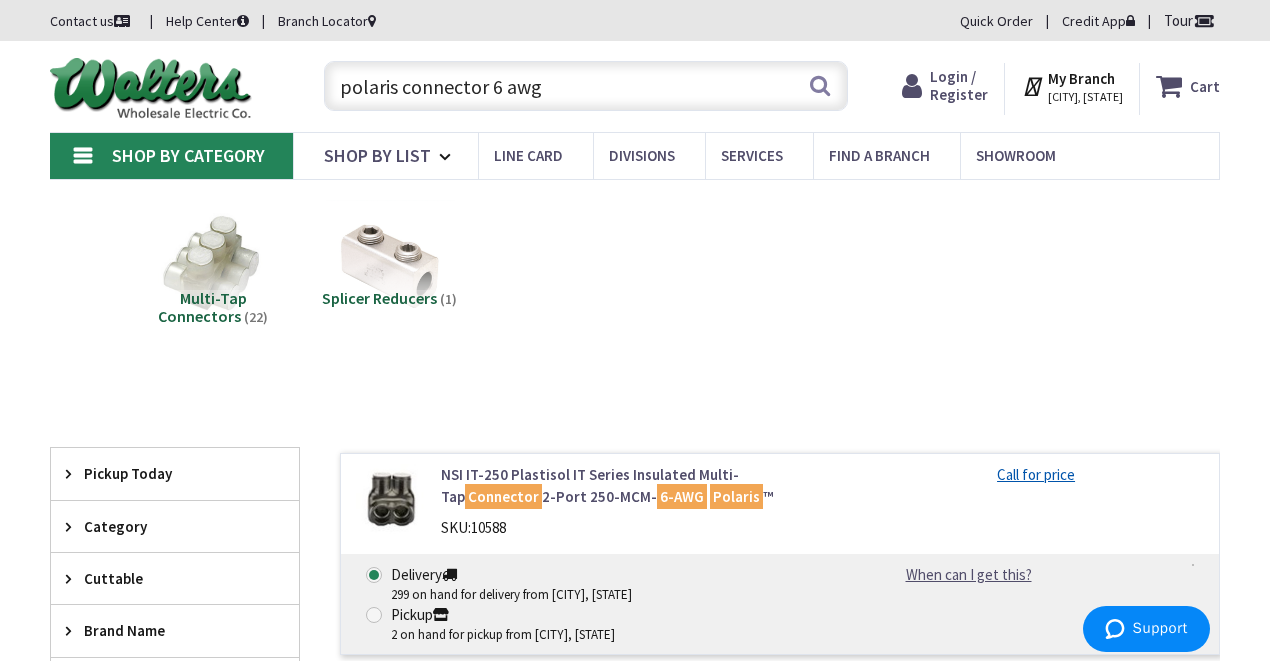 click on "polaris connector 6 awg" at bounding box center (586, 86) 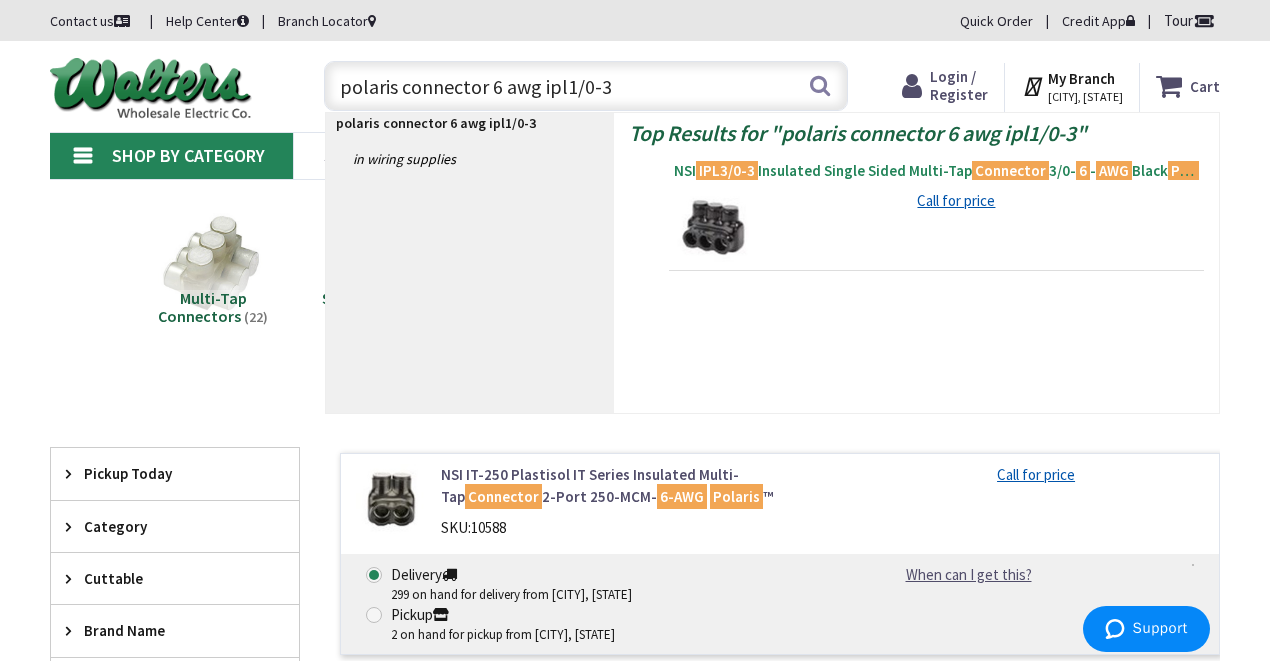 type on "polaris connector 6 awg ipl1/0-3" 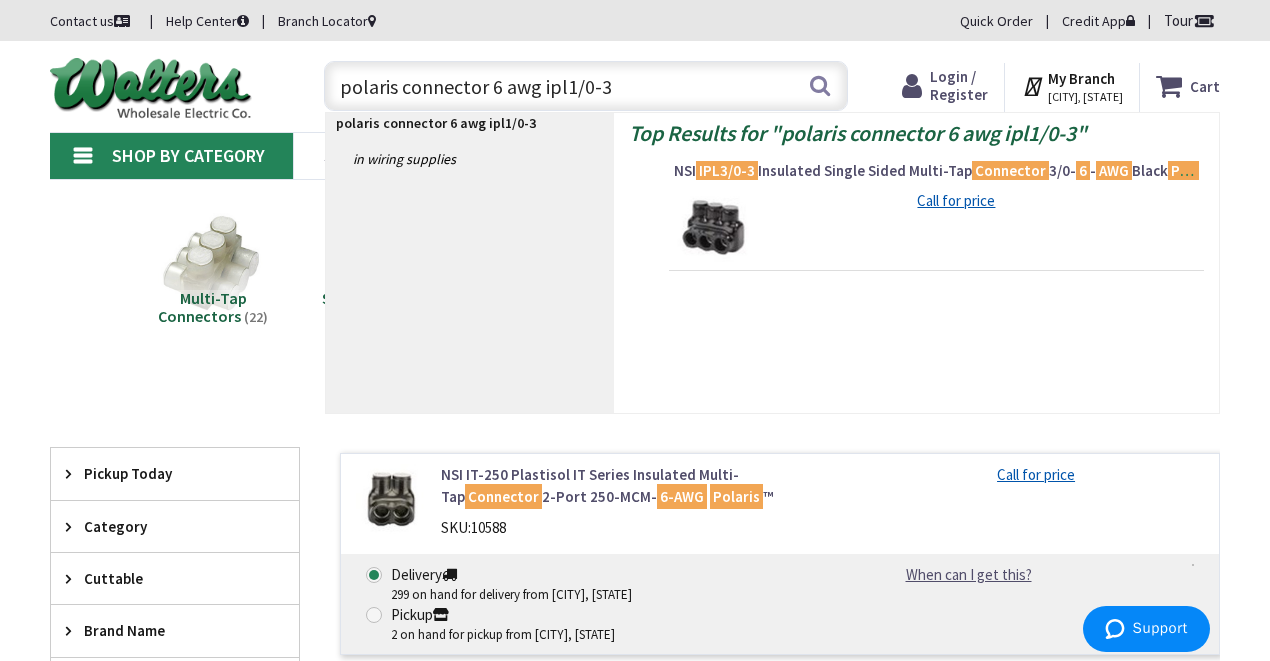 click on "NSI  IPL3/0-3  Insulated Single Sided Multi-Tap  Connector  3/0- 6 - AWG  Black  Polaris ™" at bounding box center (936, 171) 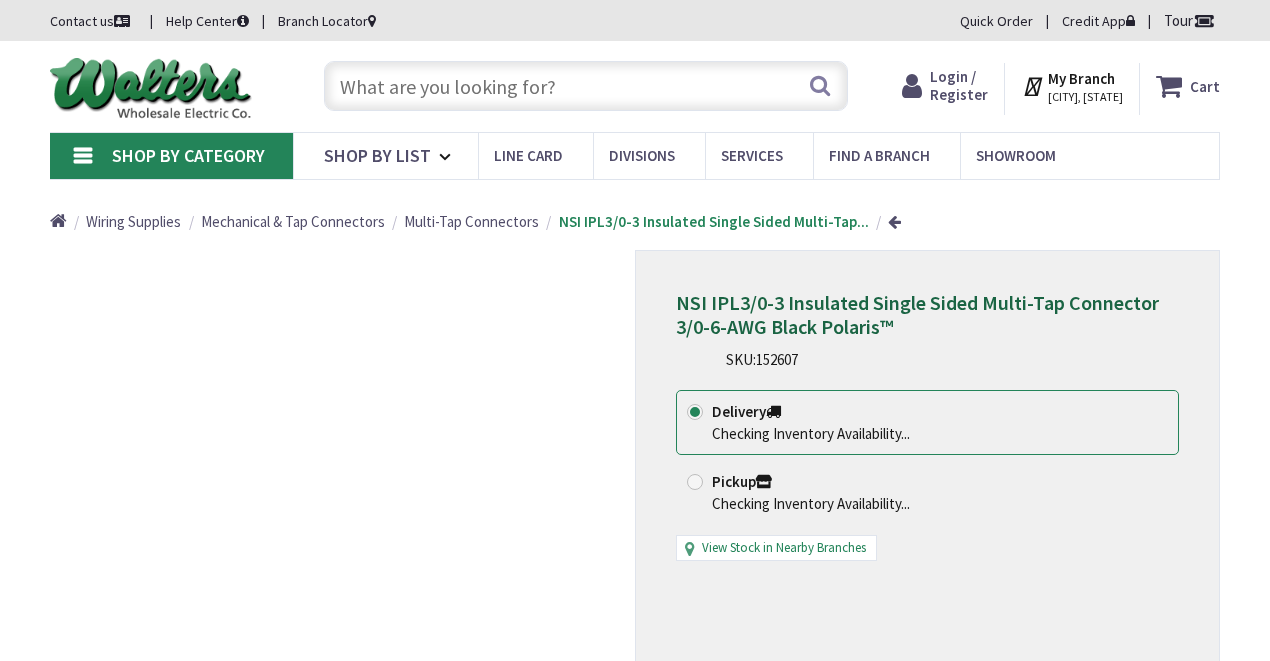 scroll, scrollTop: 0, scrollLeft: 0, axis: both 